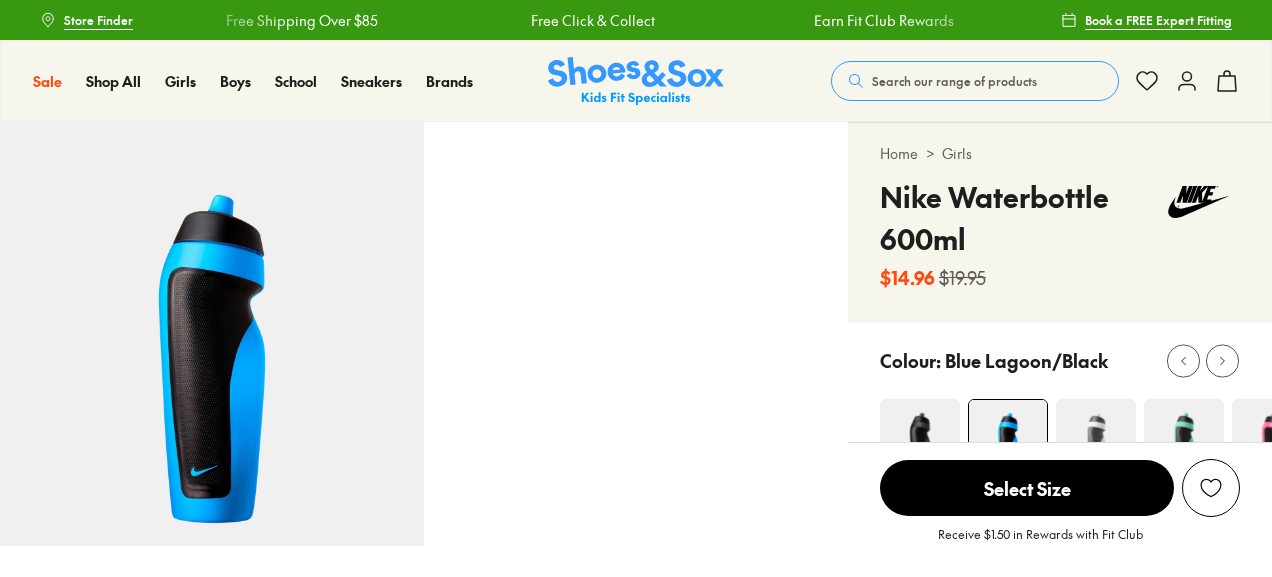 scroll, scrollTop: 0, scrollLeft: 0, axis: both 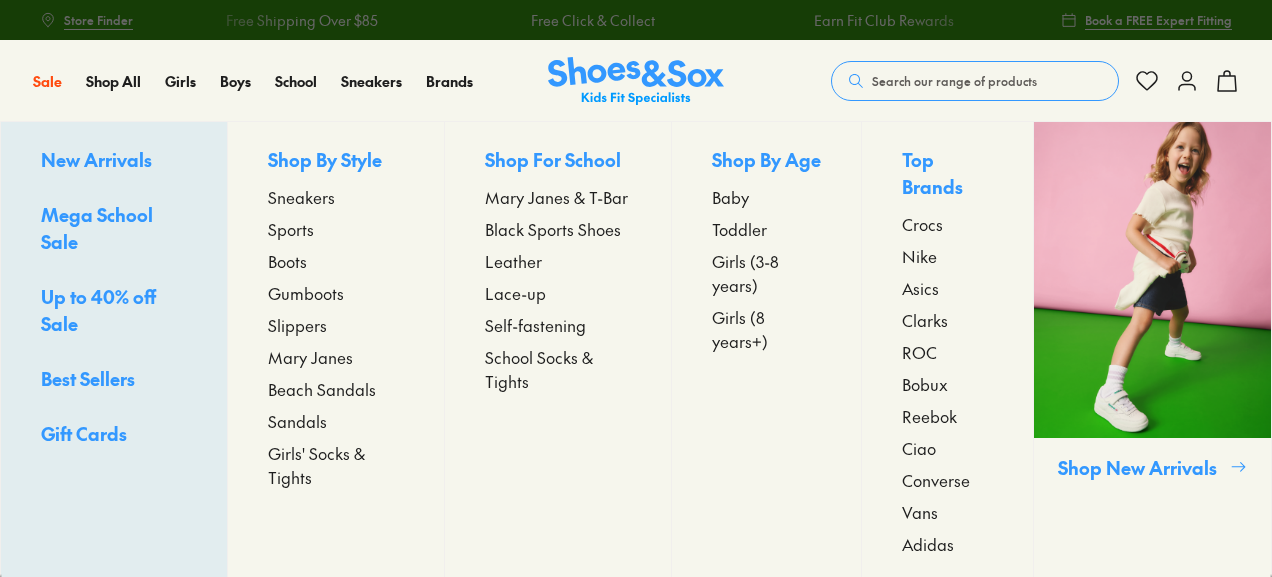 select on "*" 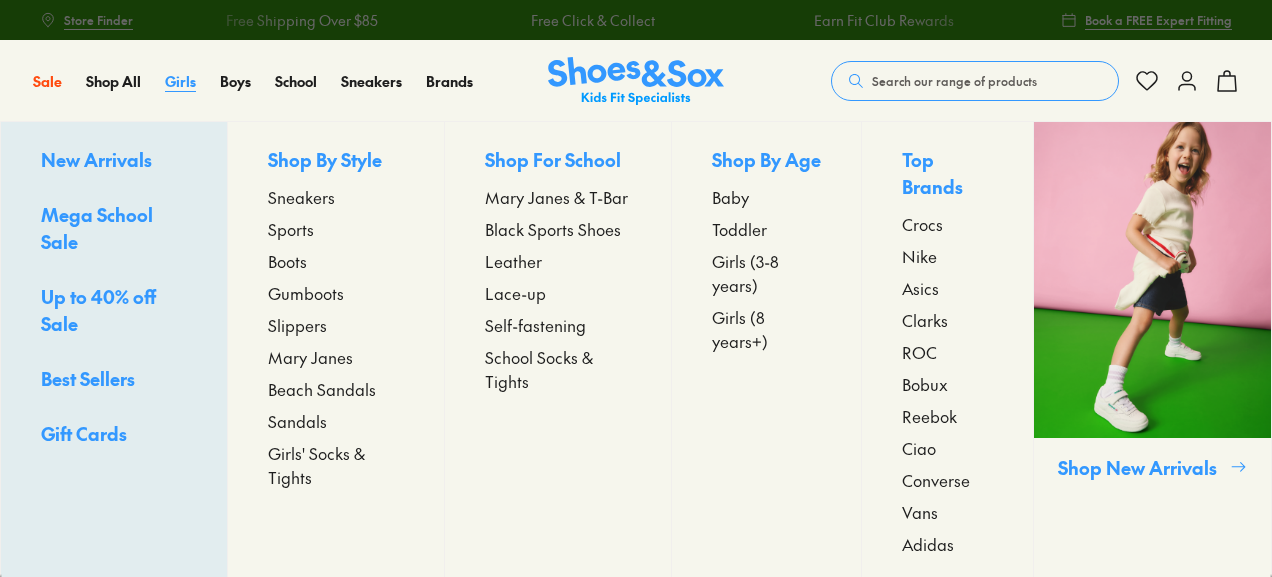 click on "Girls" at bounding box center (180, 81) 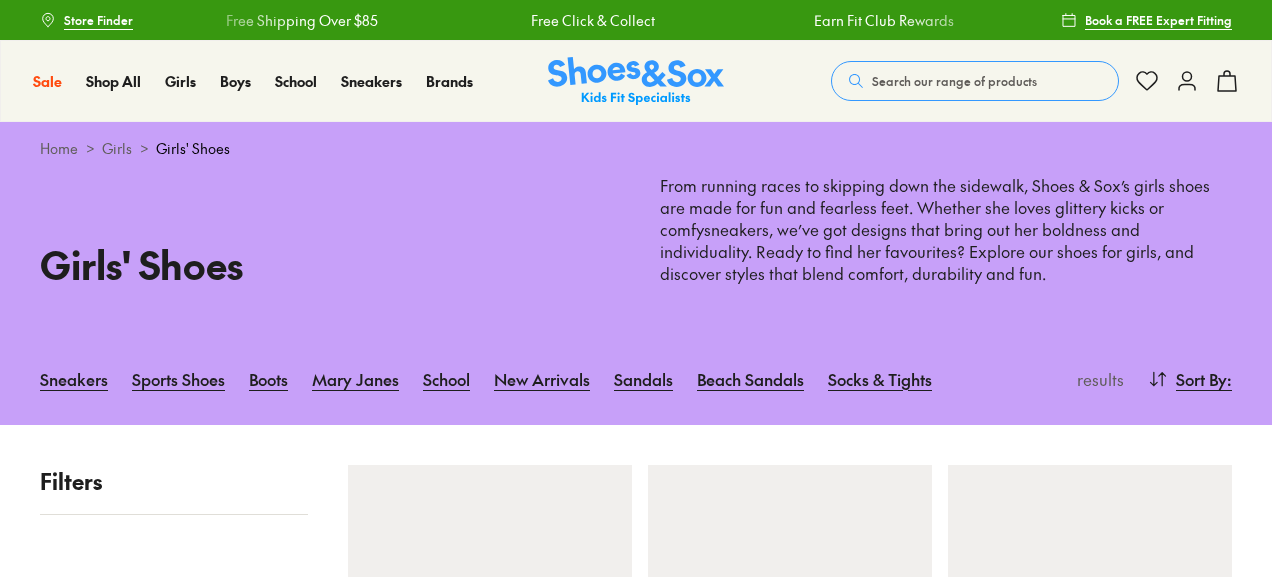 scroll, scrollTop: 0, scrollLeft: 0, axis: both 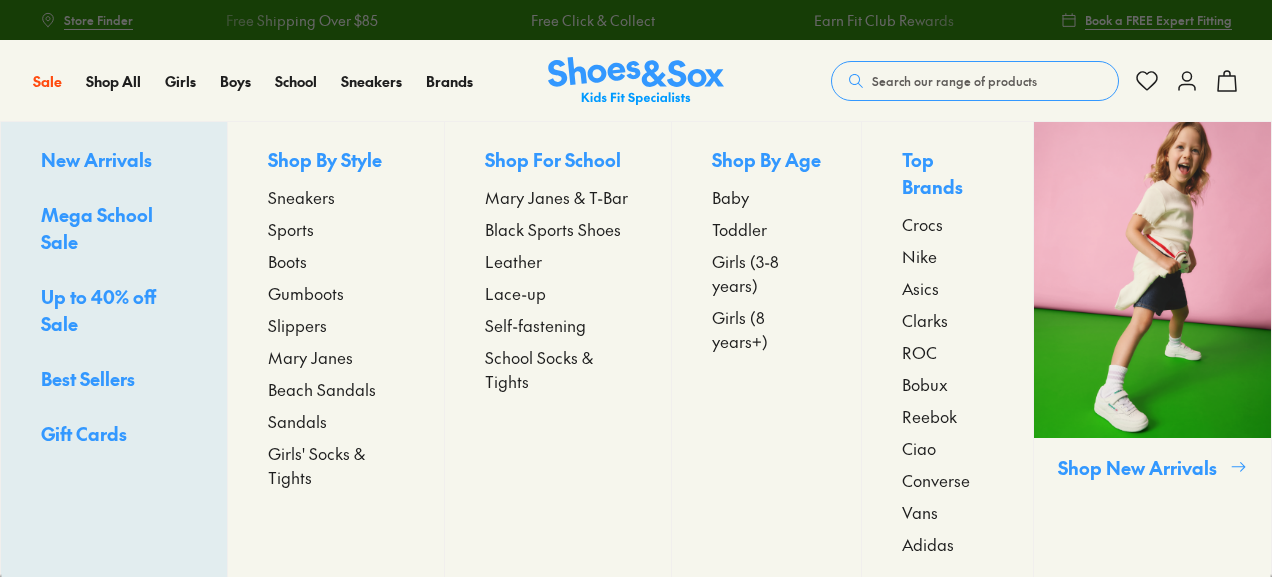 click on "Toddler" at bounding box center (739, 229) 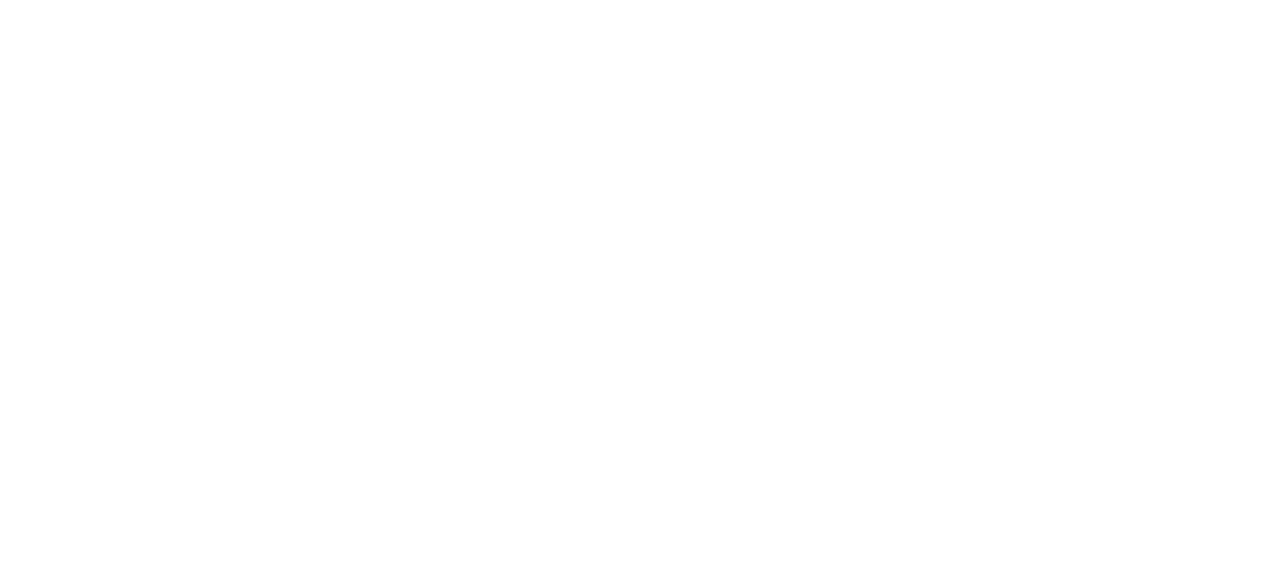 click on "Skip to Main Content
Store Finder
Free Shipping Over $85
Free Click & Collect
Earn Fit Club Rewards
Book a FREE Expert Fitting
Sale
Sale
Shop All
Mega School Sale
Up to 40% off Sale
25% Off Waterbottles
$5 Toys" at bounding box center [0, 2222] 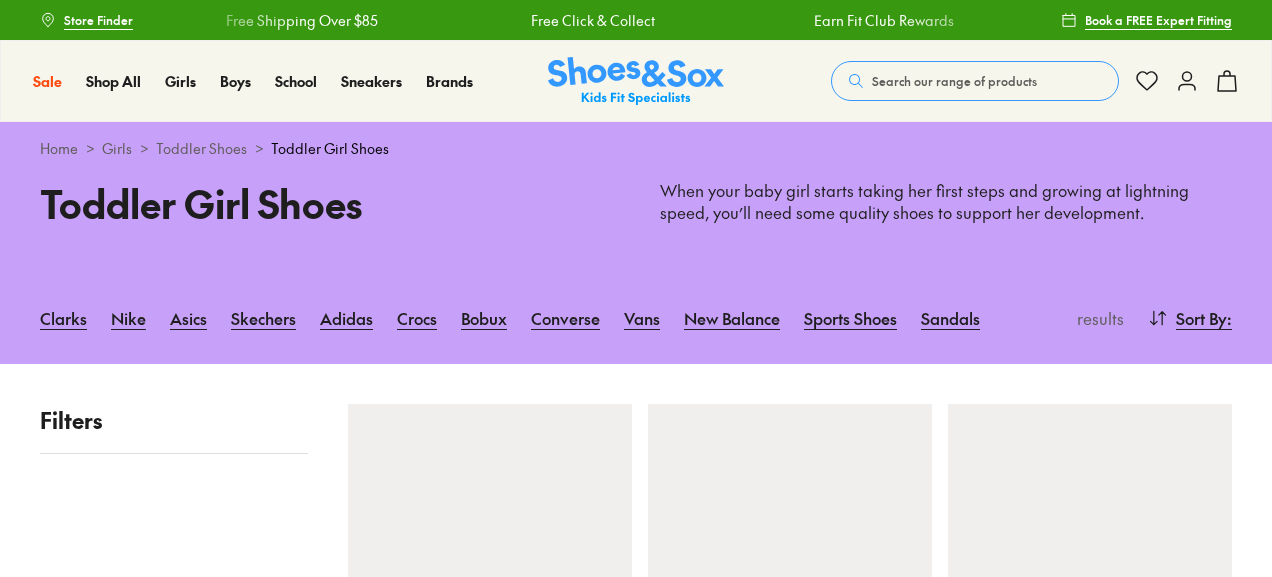 scroll, scrollTop: 0, scrollLeft: 0, axis: both 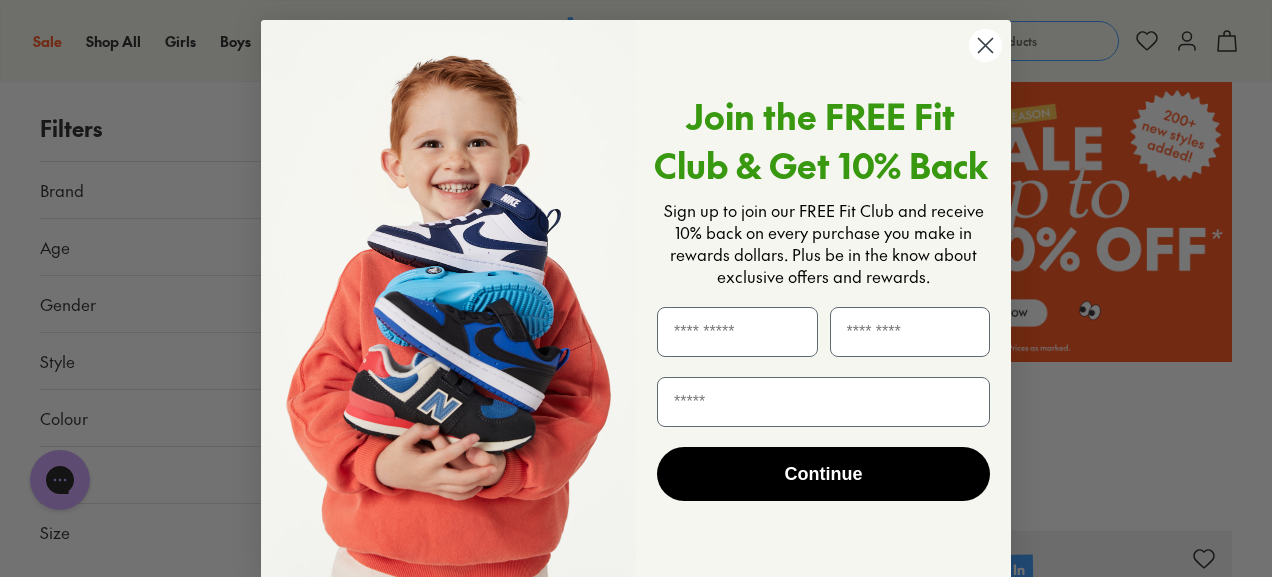 click 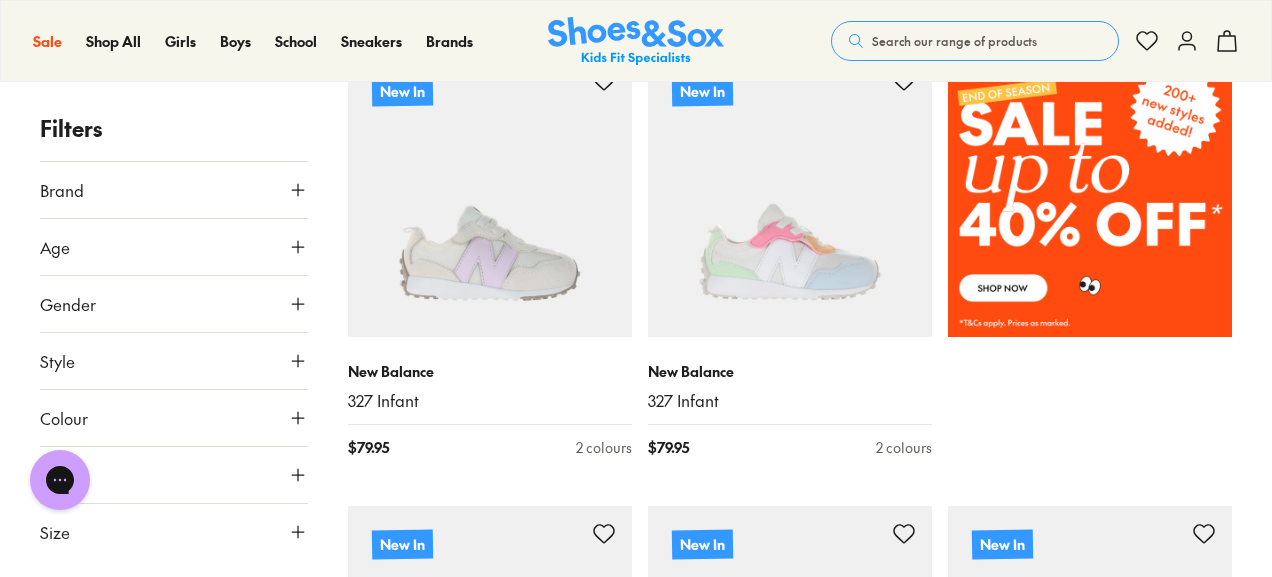 scroll, scrollTop: 1285, scrollLeft: 0, axis: vertical 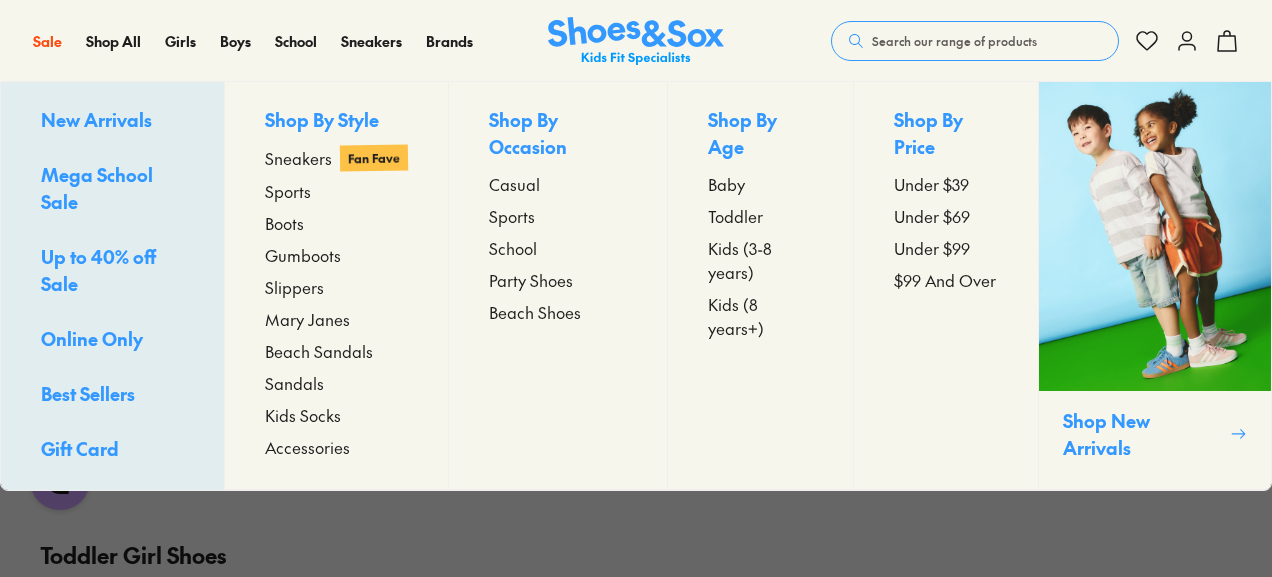 type on "***" 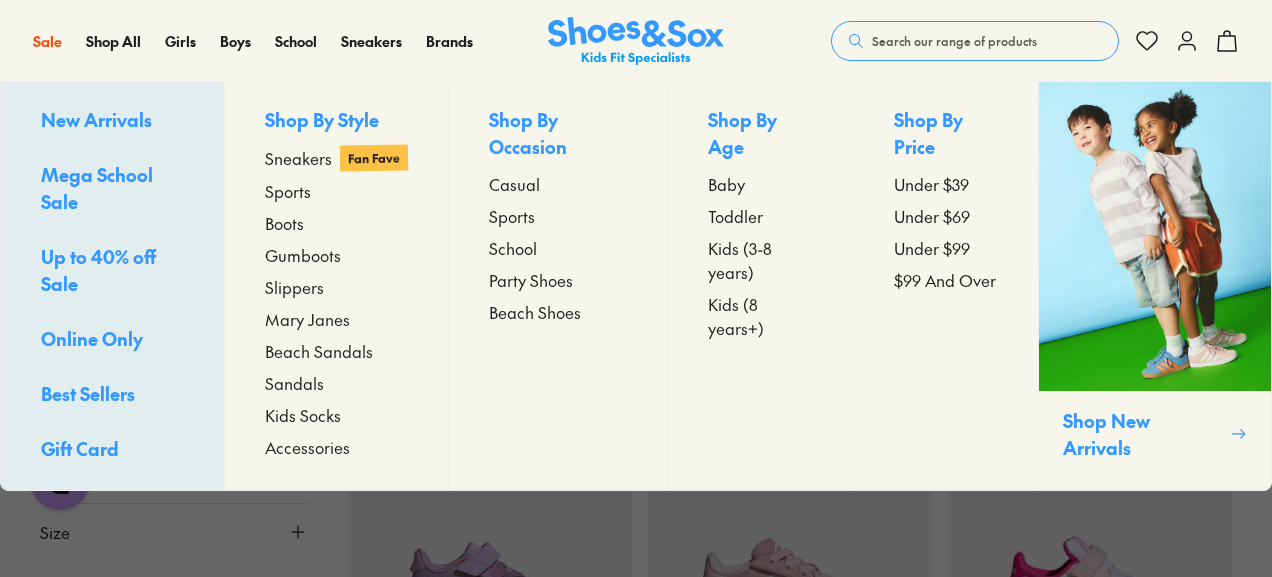 click on "Mega School Sale" at bounding box center (97, 188) 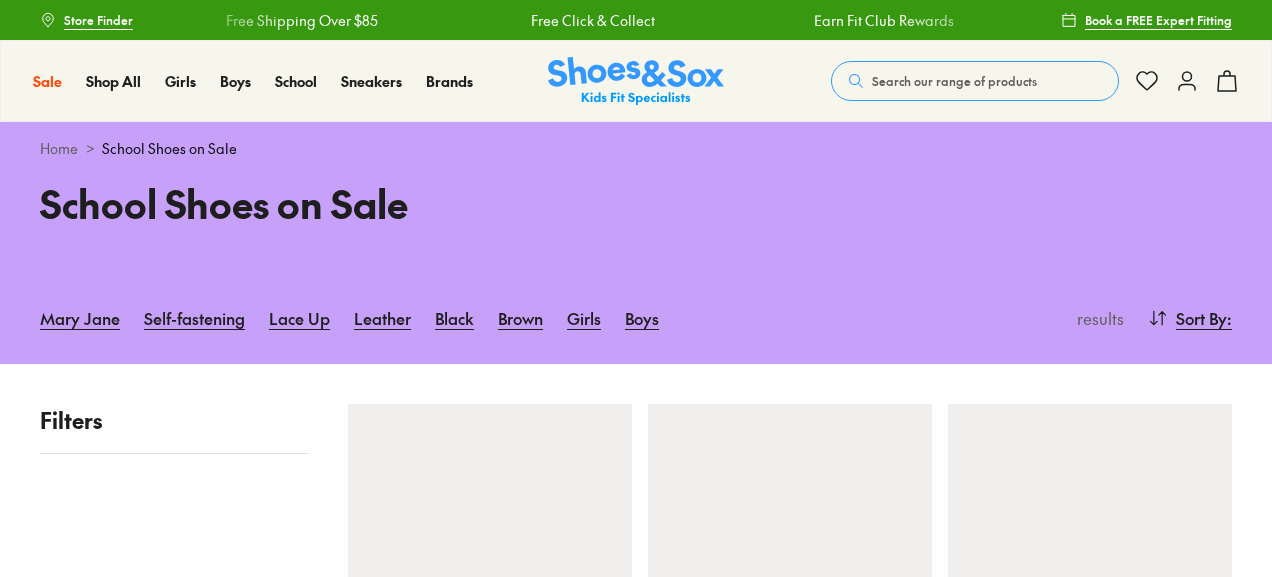 scroll, scrollTop: 0, scrollLeft: 0, axis: both 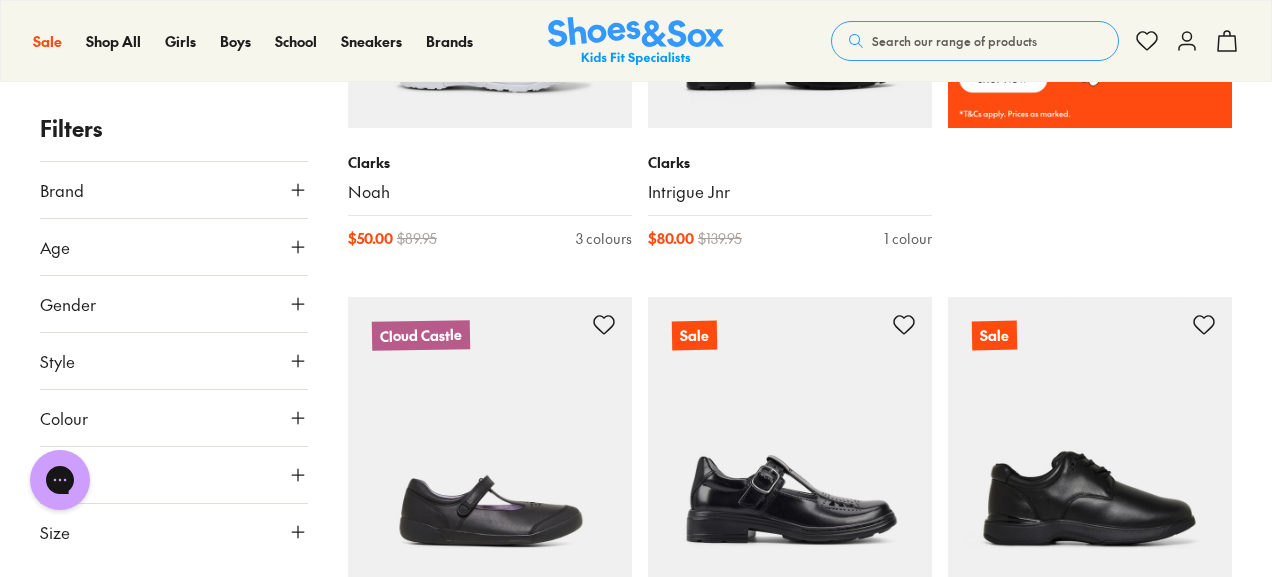 click on "Brand" at bounding box center [174, 190] 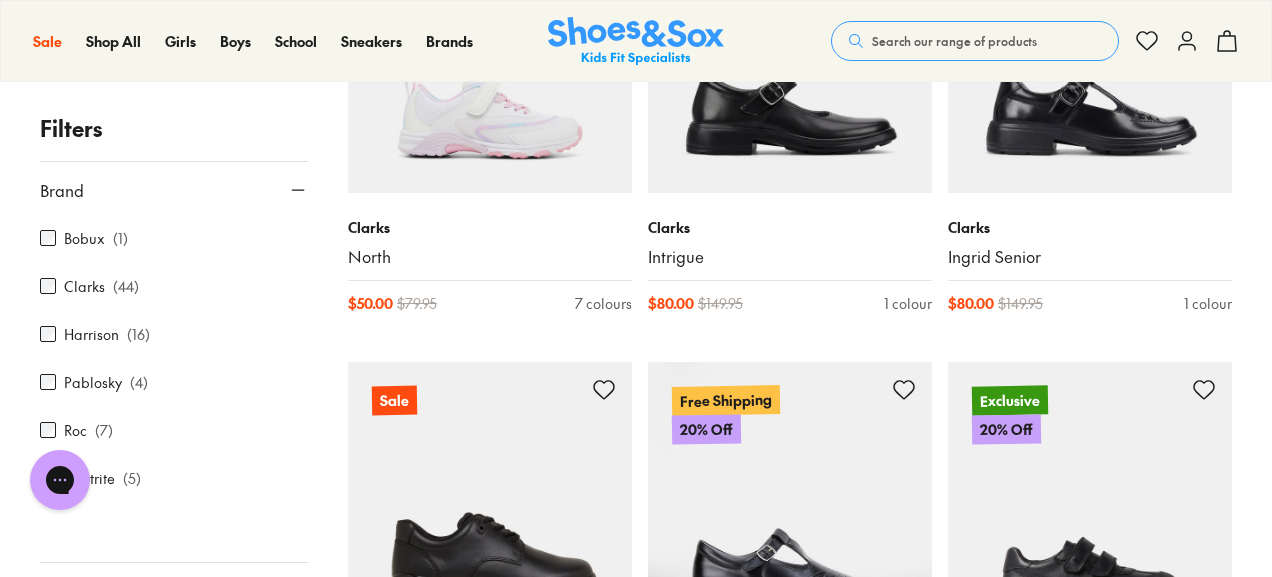 scroll, scrollTop: 3897, scrollLeft: 0, axis: vertical 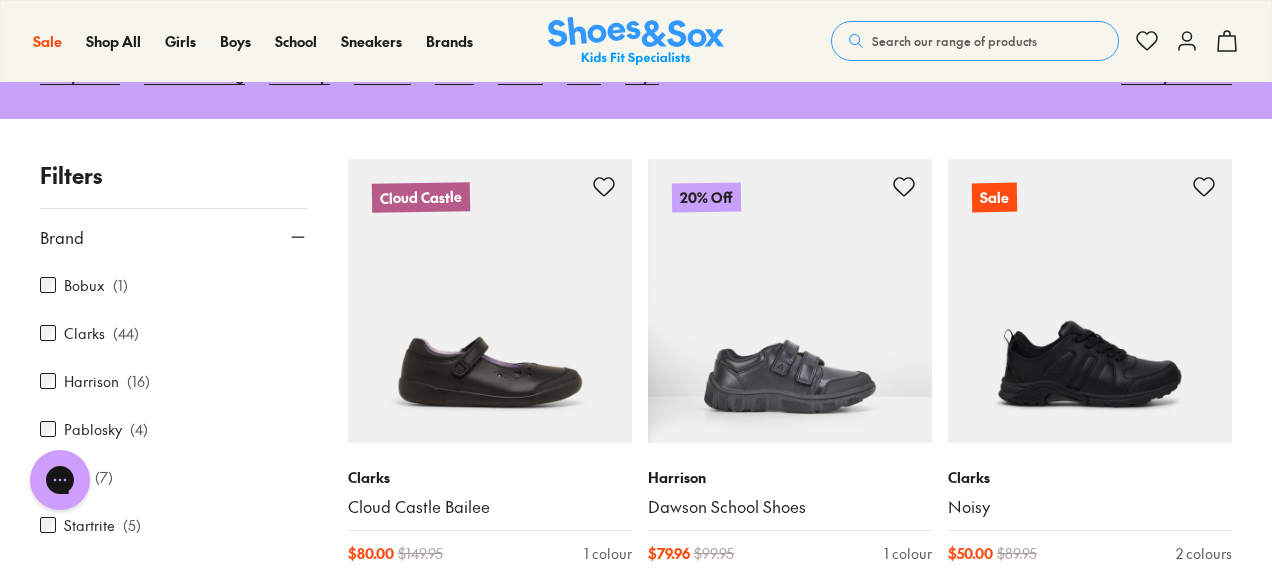 type on "***" 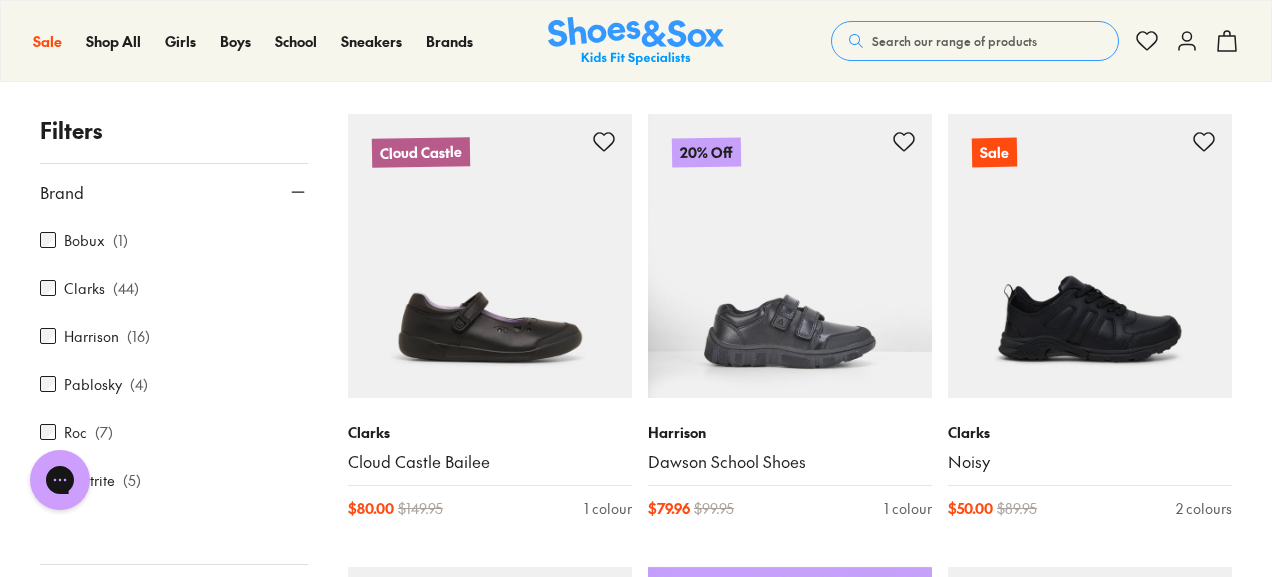 scroll, scrollTop: 0, scrollLeft: 0, axis: both 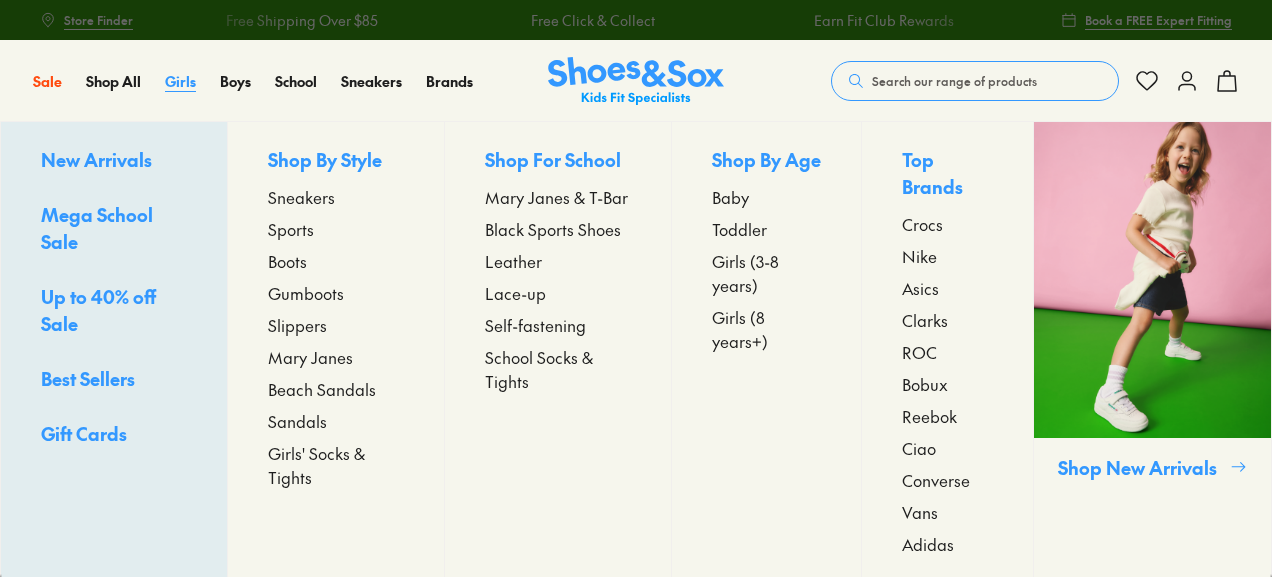 click on "Girls" at bounding box center [180, 81] 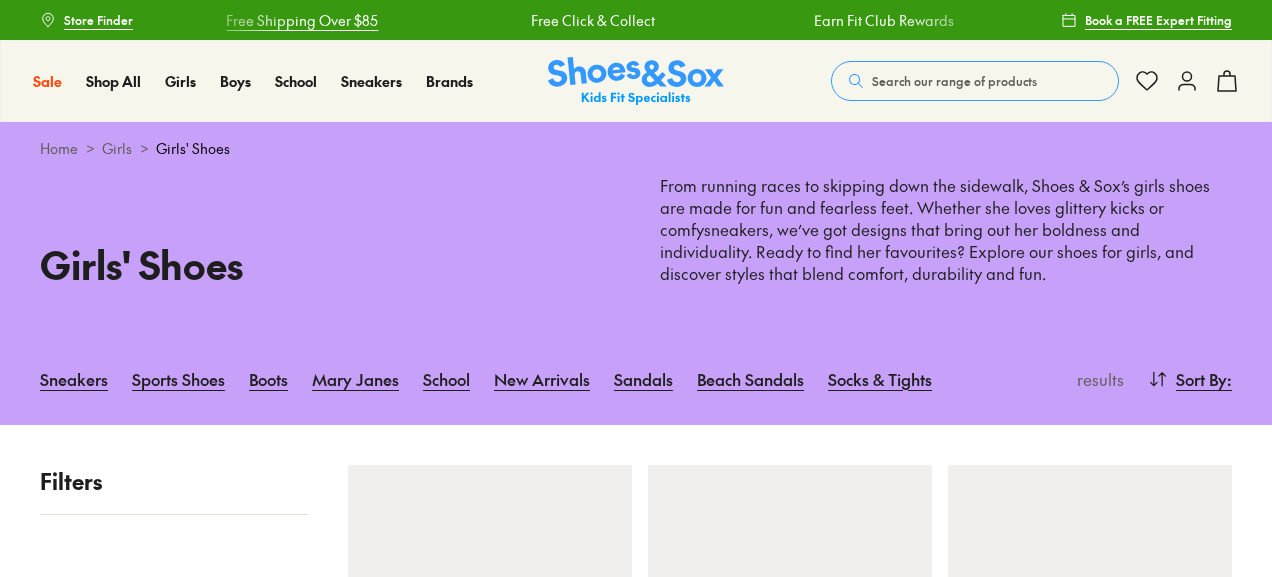 scroll, scrollTop: 0, scrollLeft: 0, axis: both 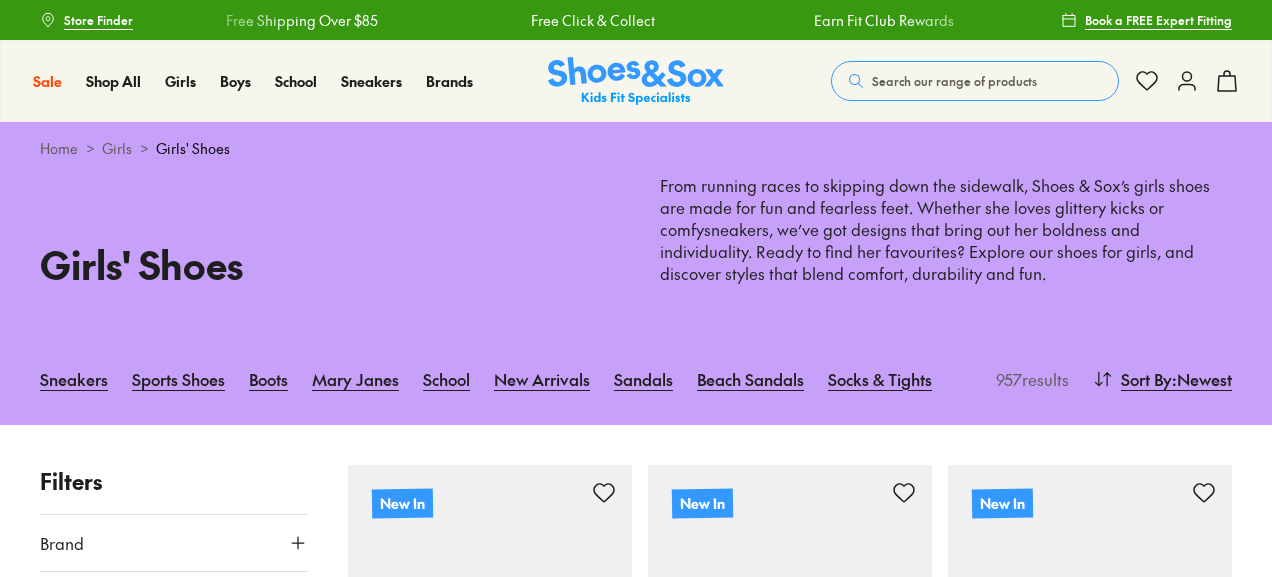 click at bounding box center [490, 1060] 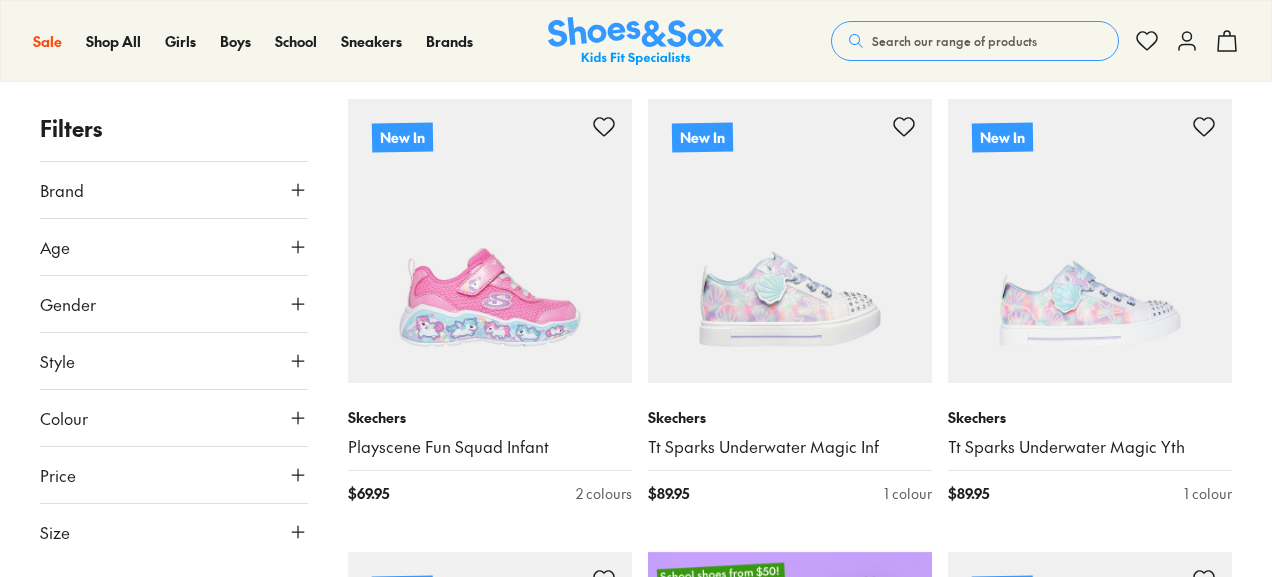 scroll, scrollTop: 0, scrollLeft: 0, axis: both 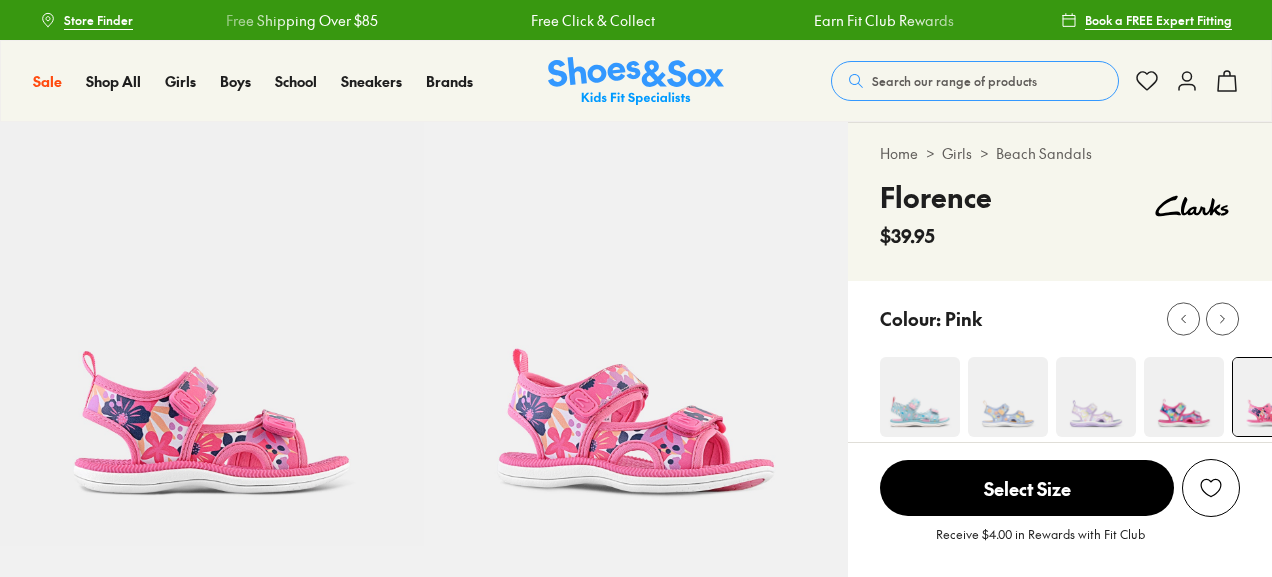 select on "*" 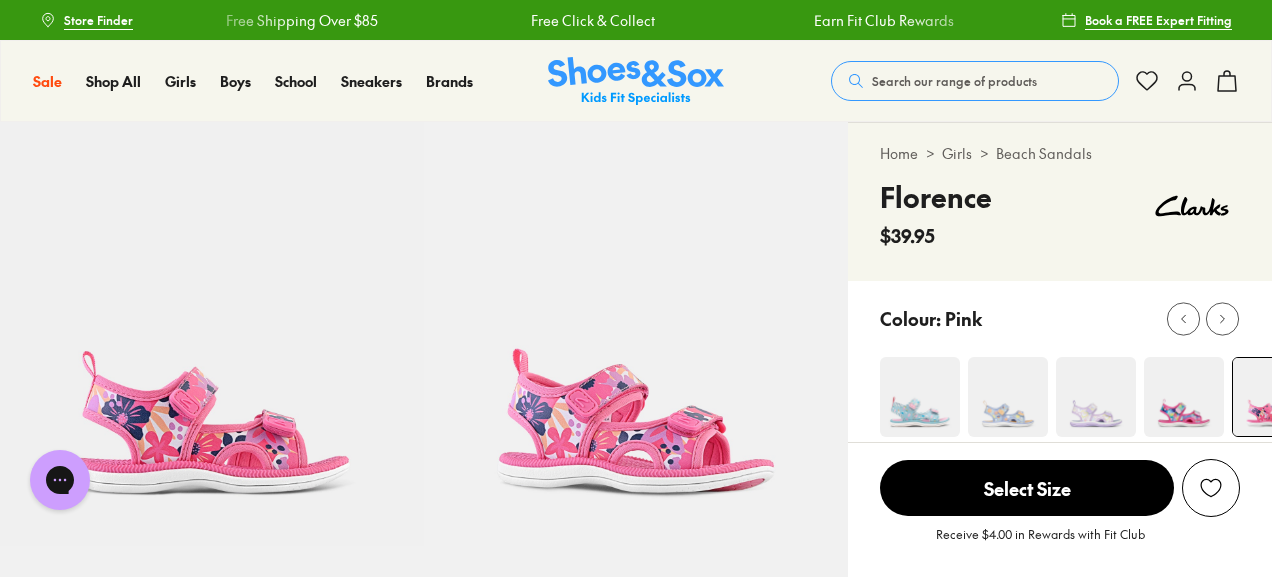 scroll, scrollTop: 0, scrollLeft: 0, axis: both 